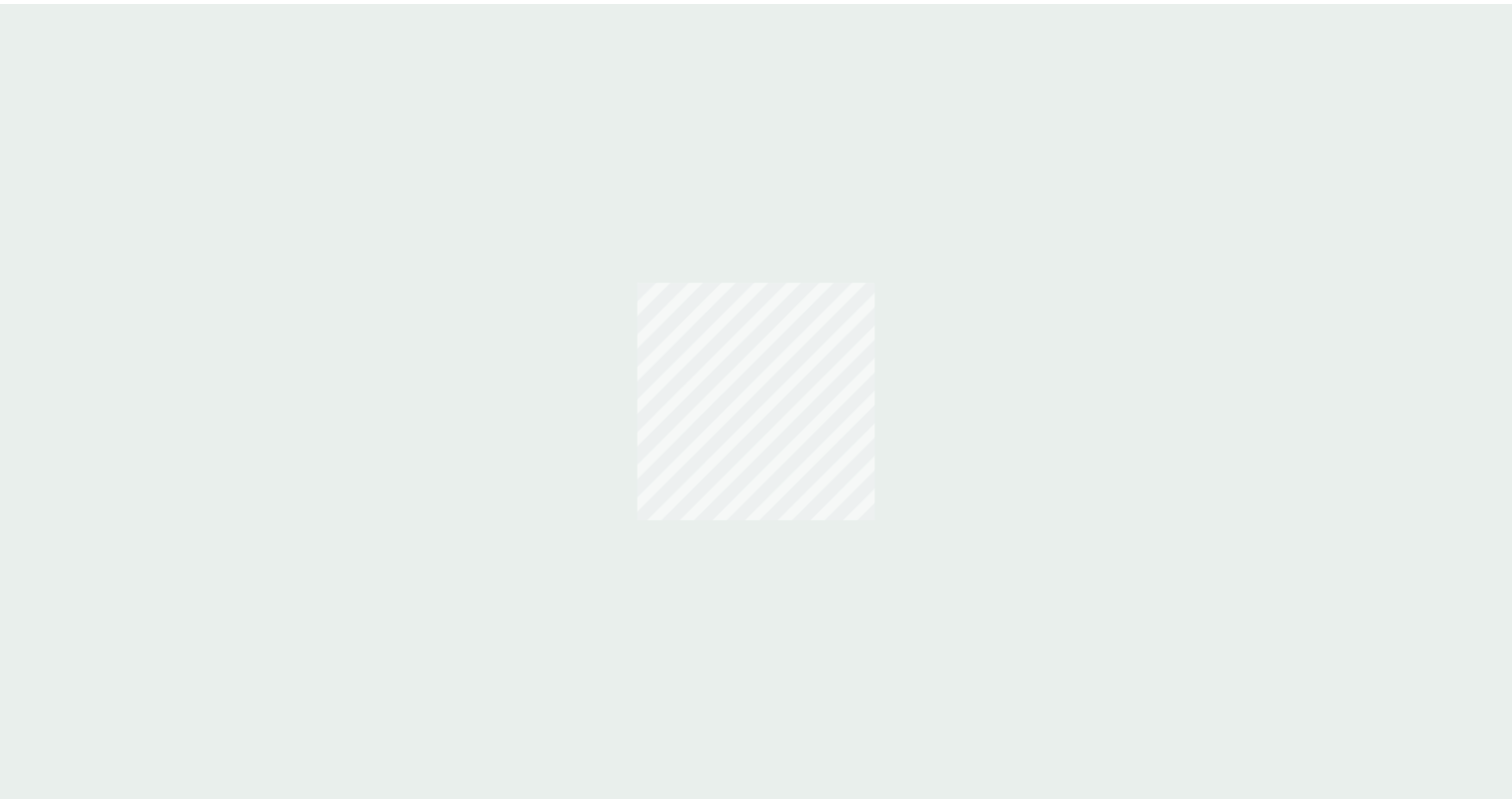 scroll, scrollTop: 0, scrollLeft: 0, axis: both 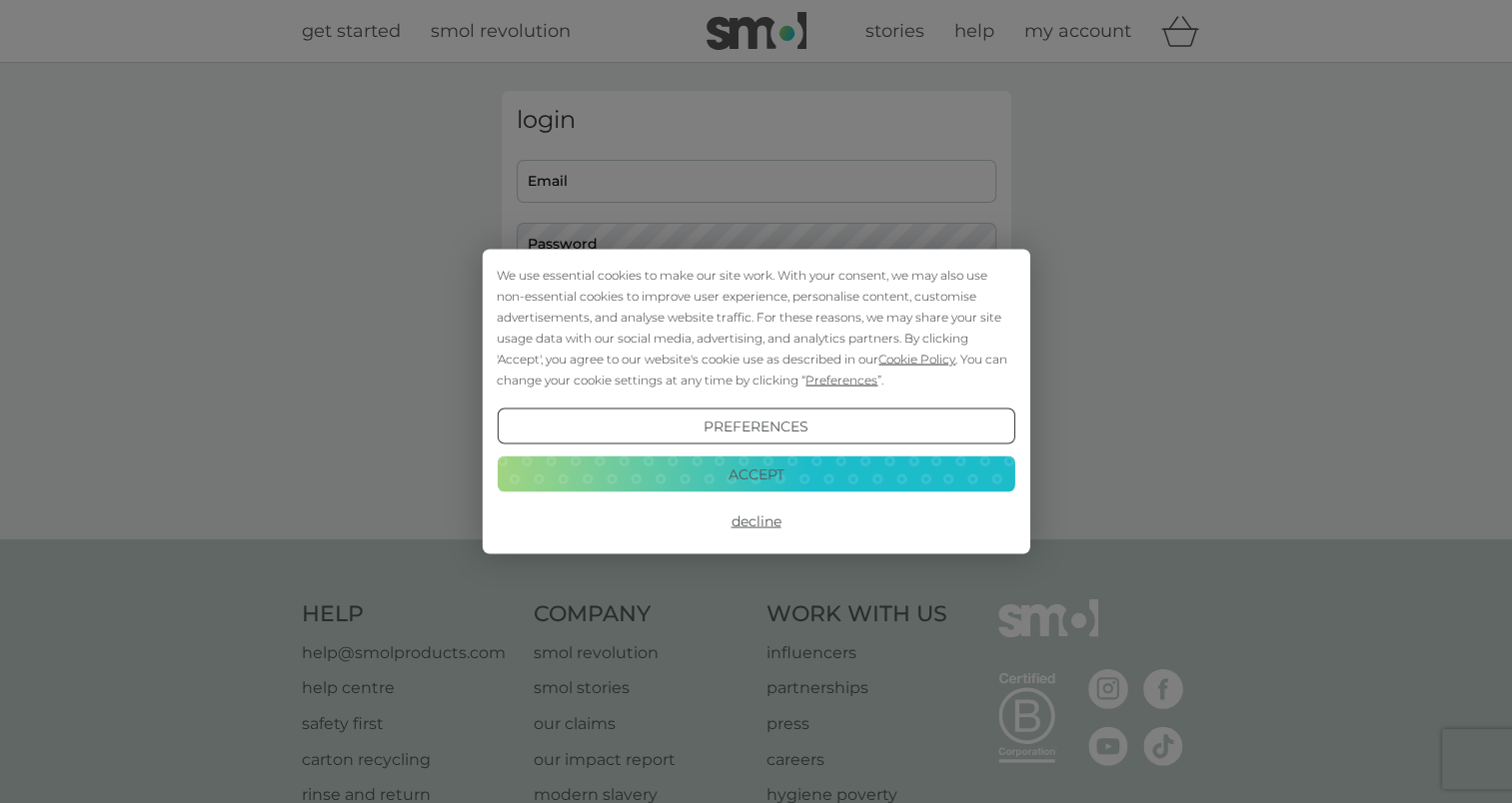 click on "Accept" at bounding box center [756, 473] 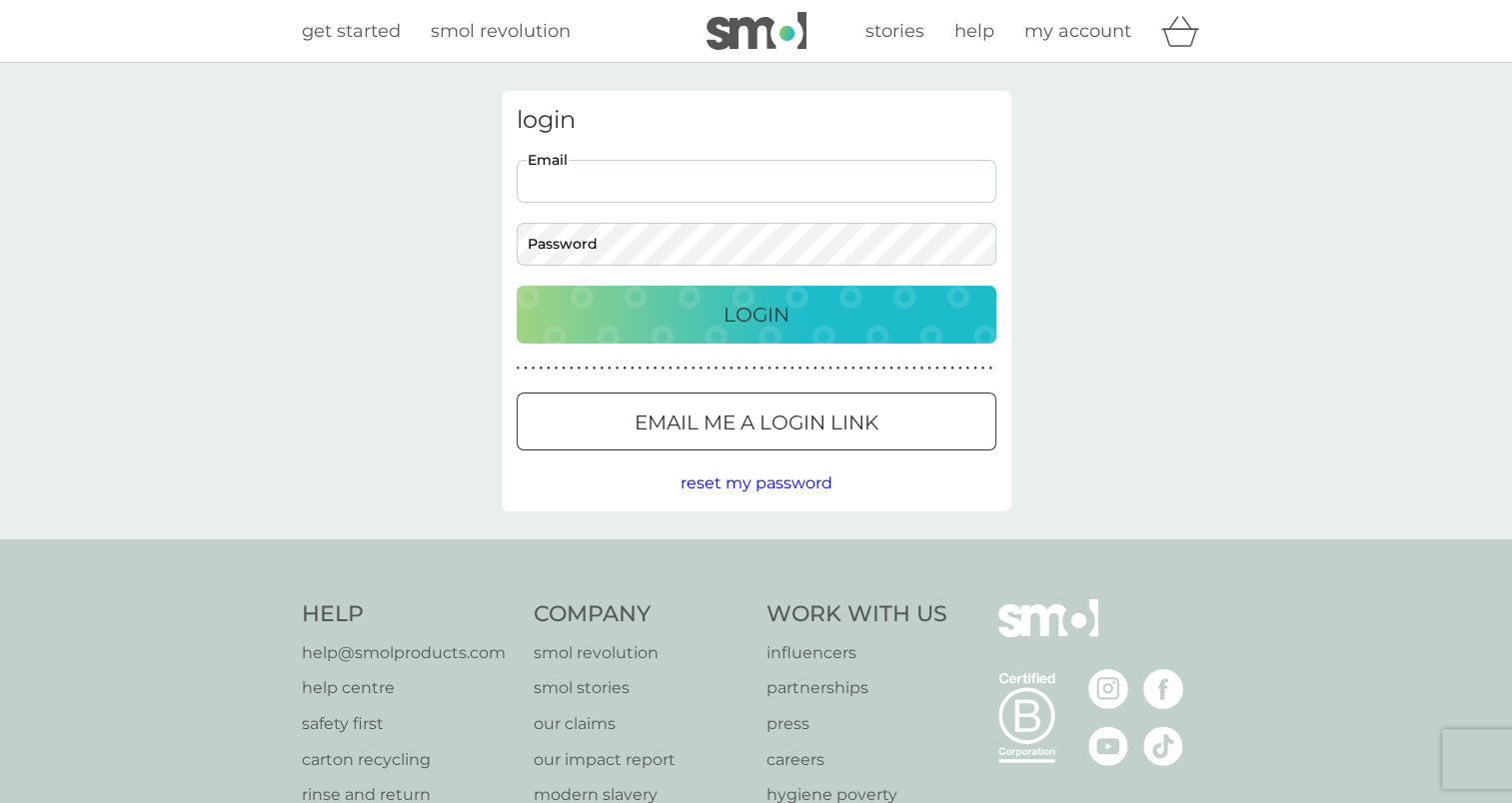 click on "Email" at bounding box center [756, 181] 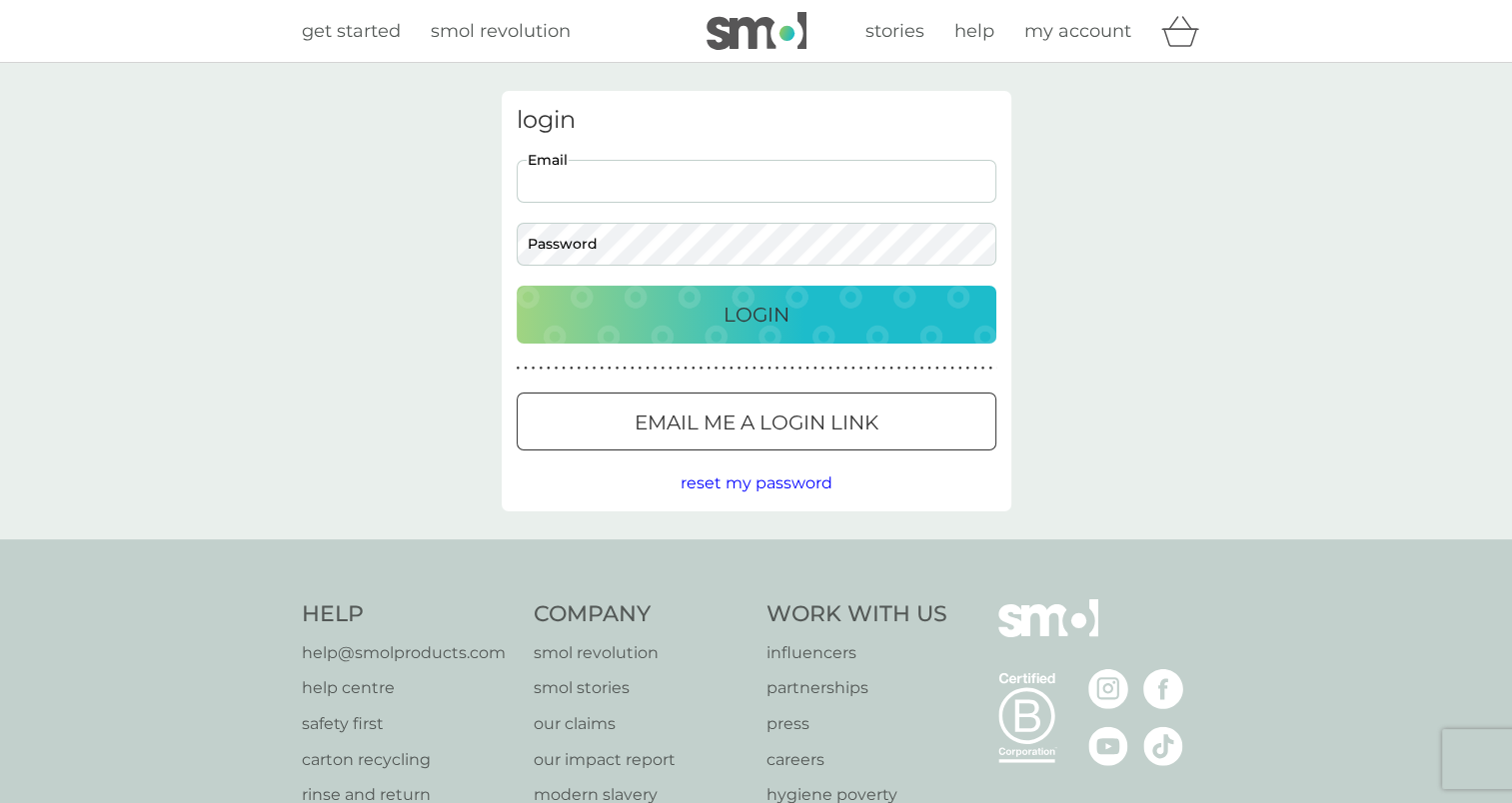 type on "[EMAIL]" 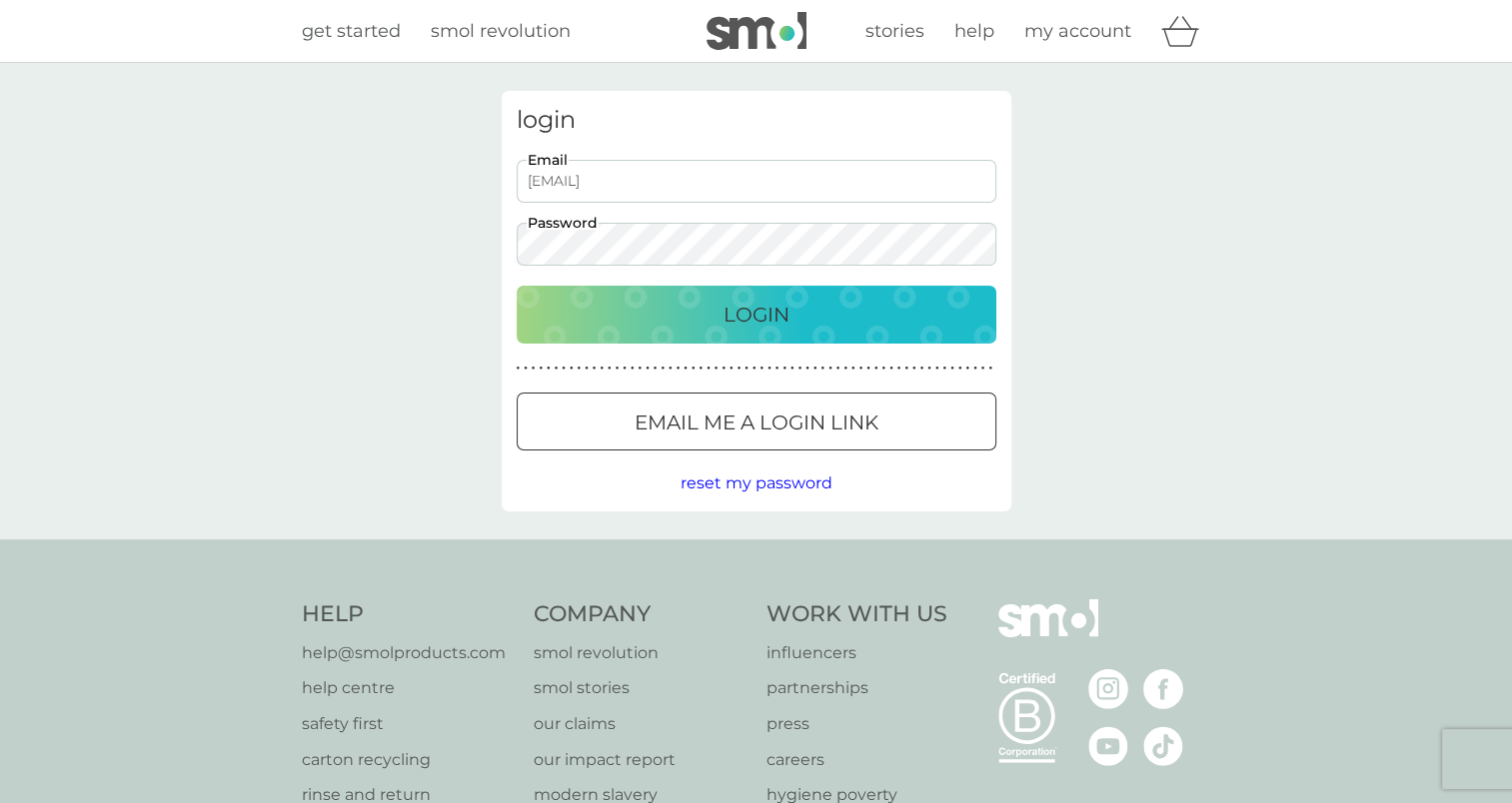 click on "Login" at bounding box center (756, 315) 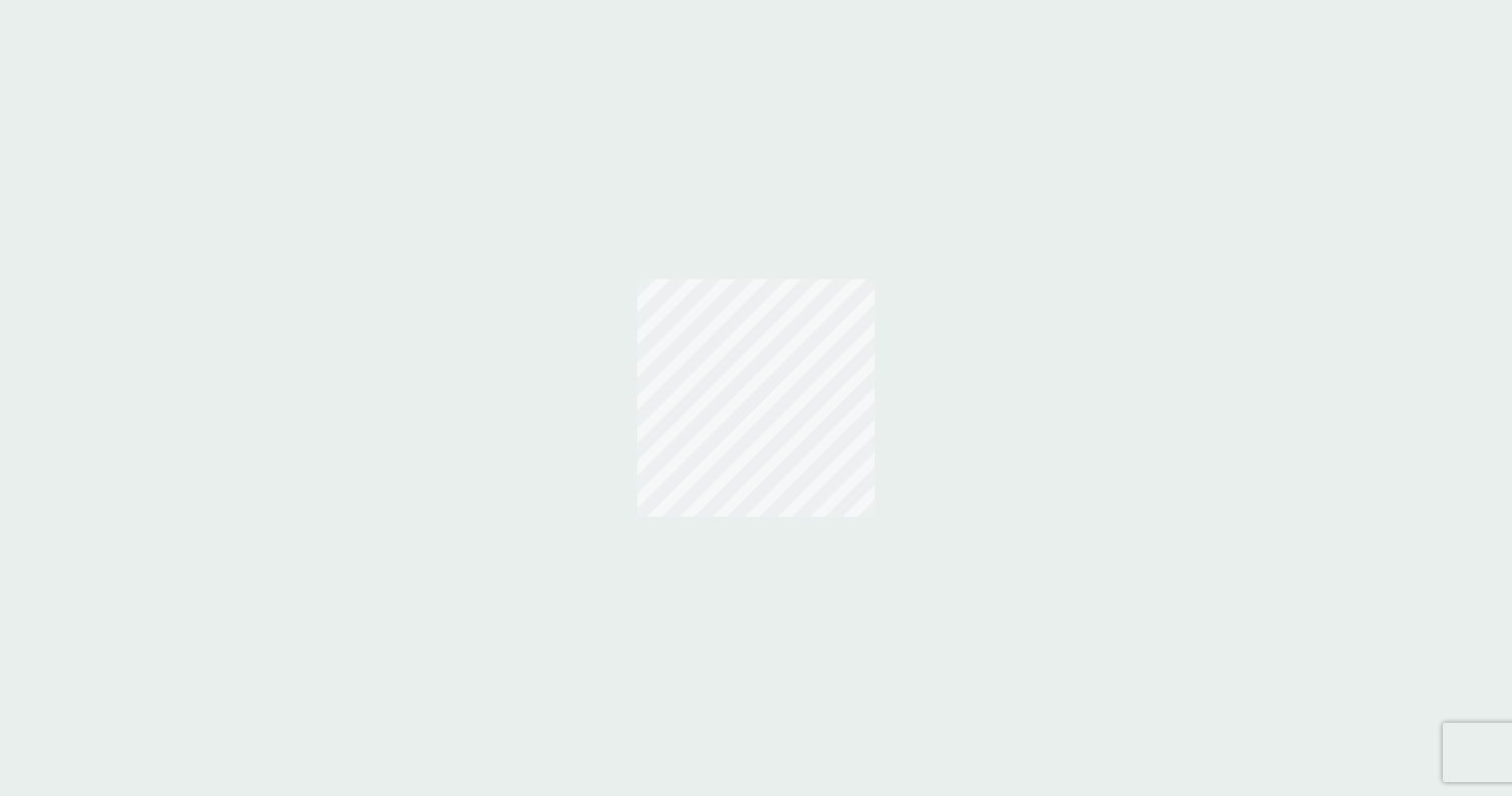 scroll, scrollTop: 0, scrollLeft: 0, axis: both 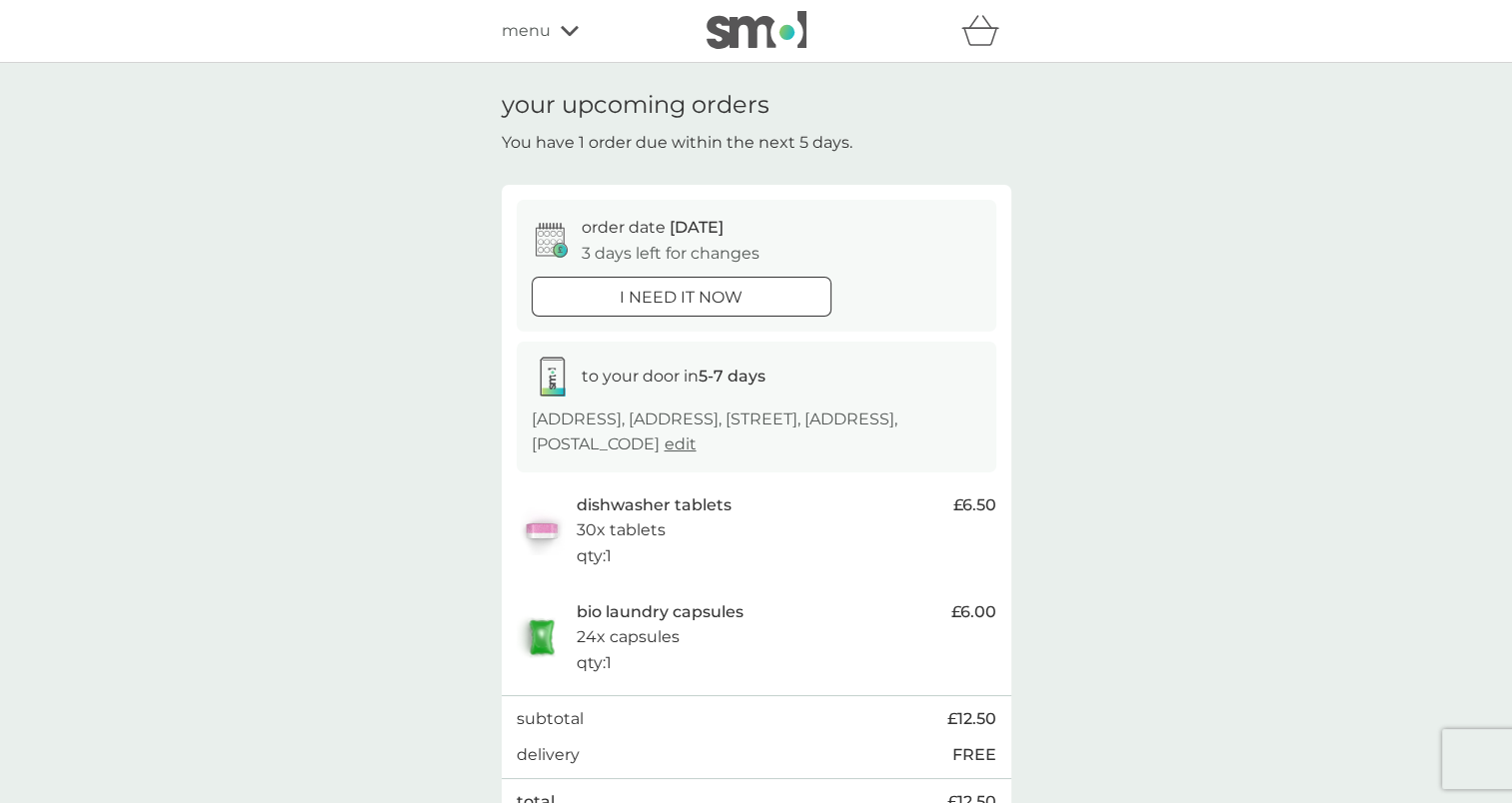 click on "your upcoming orders You have 1 order due within the next 5 days. order date [DATE] 3 days left for changes i need it now to your door in 5-7 days [ADDRESS], [ADDRESS], [STREET], [ADDRESS], [POSTAL_CODE] edit dishwasher tablets 30x tablets qty : 1 £6.50 bio laundry capsules 24x capsules qty : 1 £6.00 subtotal £12.50 delivery FREE total £12.50 manage plans" at bounding box center (756, 484) 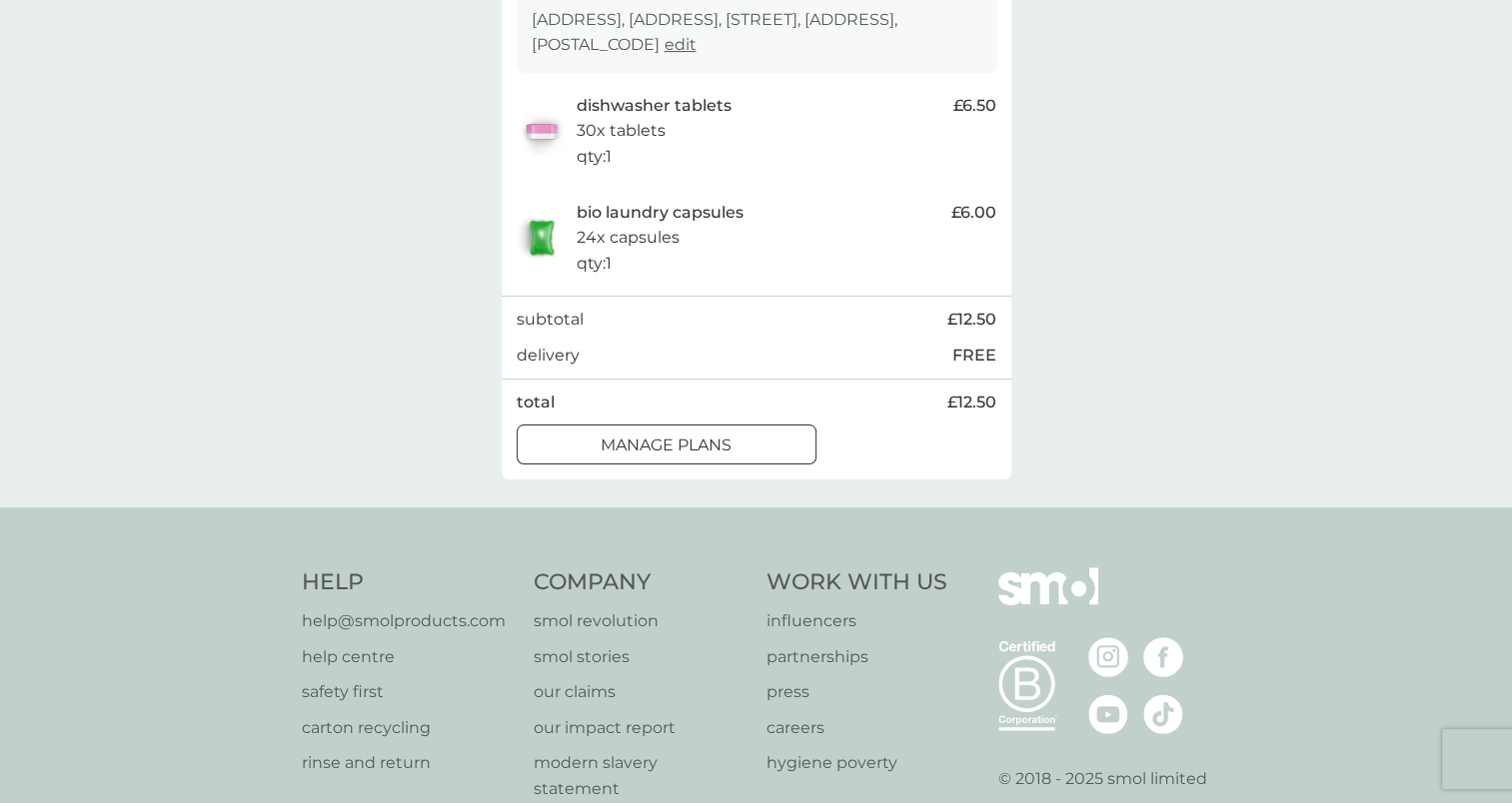 scroll, scrollTop: 360, scrollLeft: 0, axis: vertical 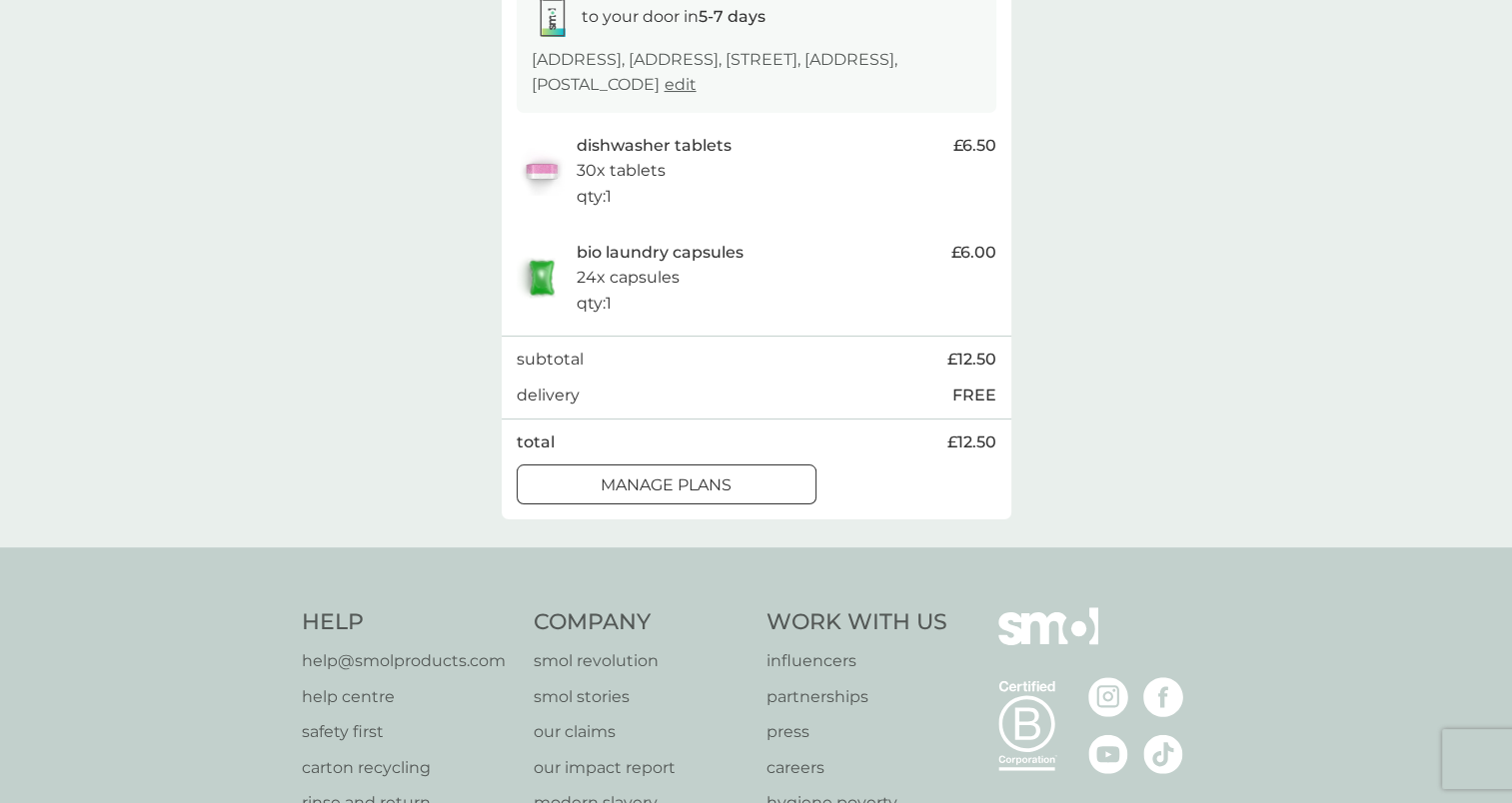click on "manage plans" at bounding box center (666, 485) 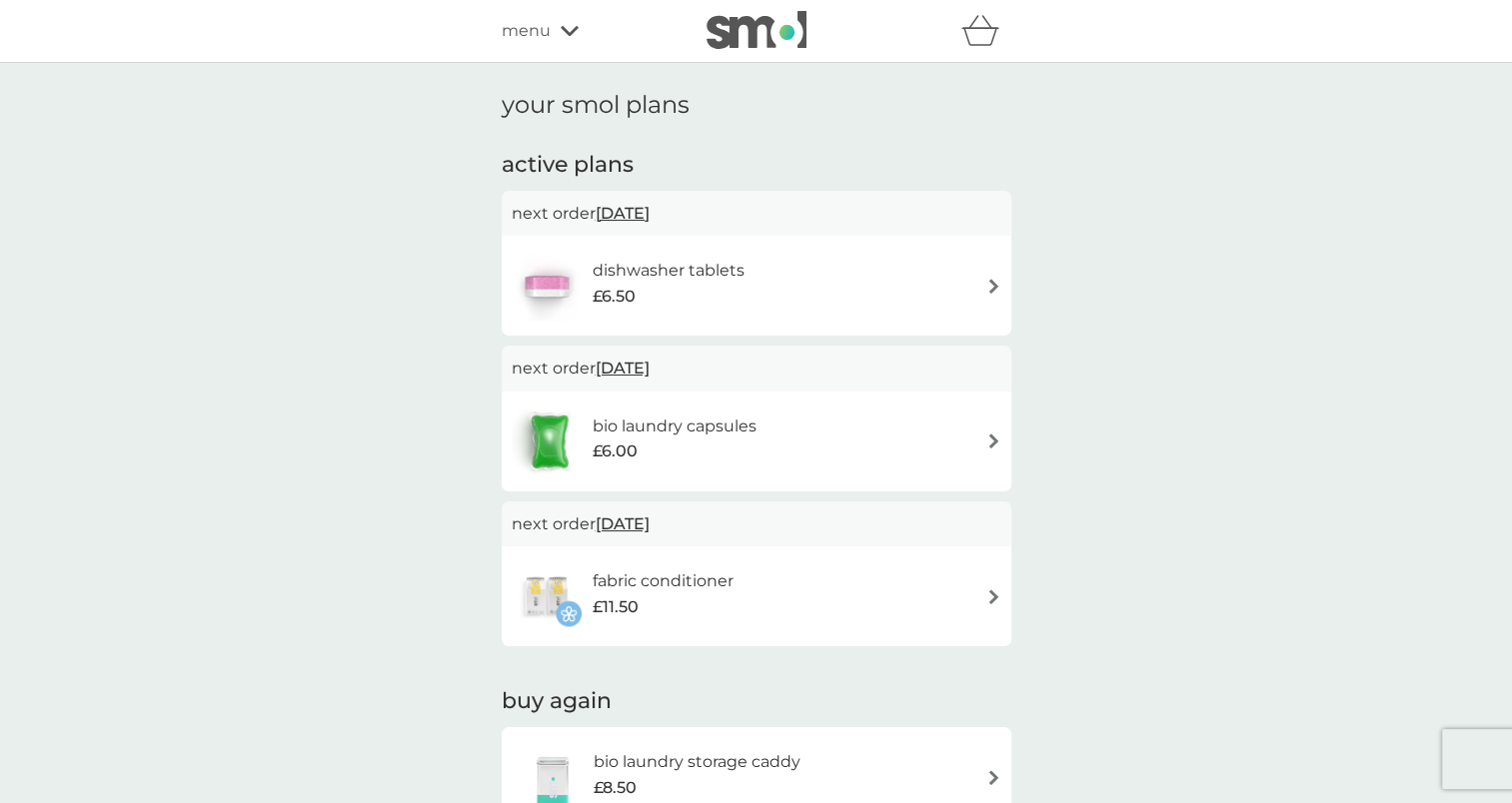 click at bounding box center (993, 286) 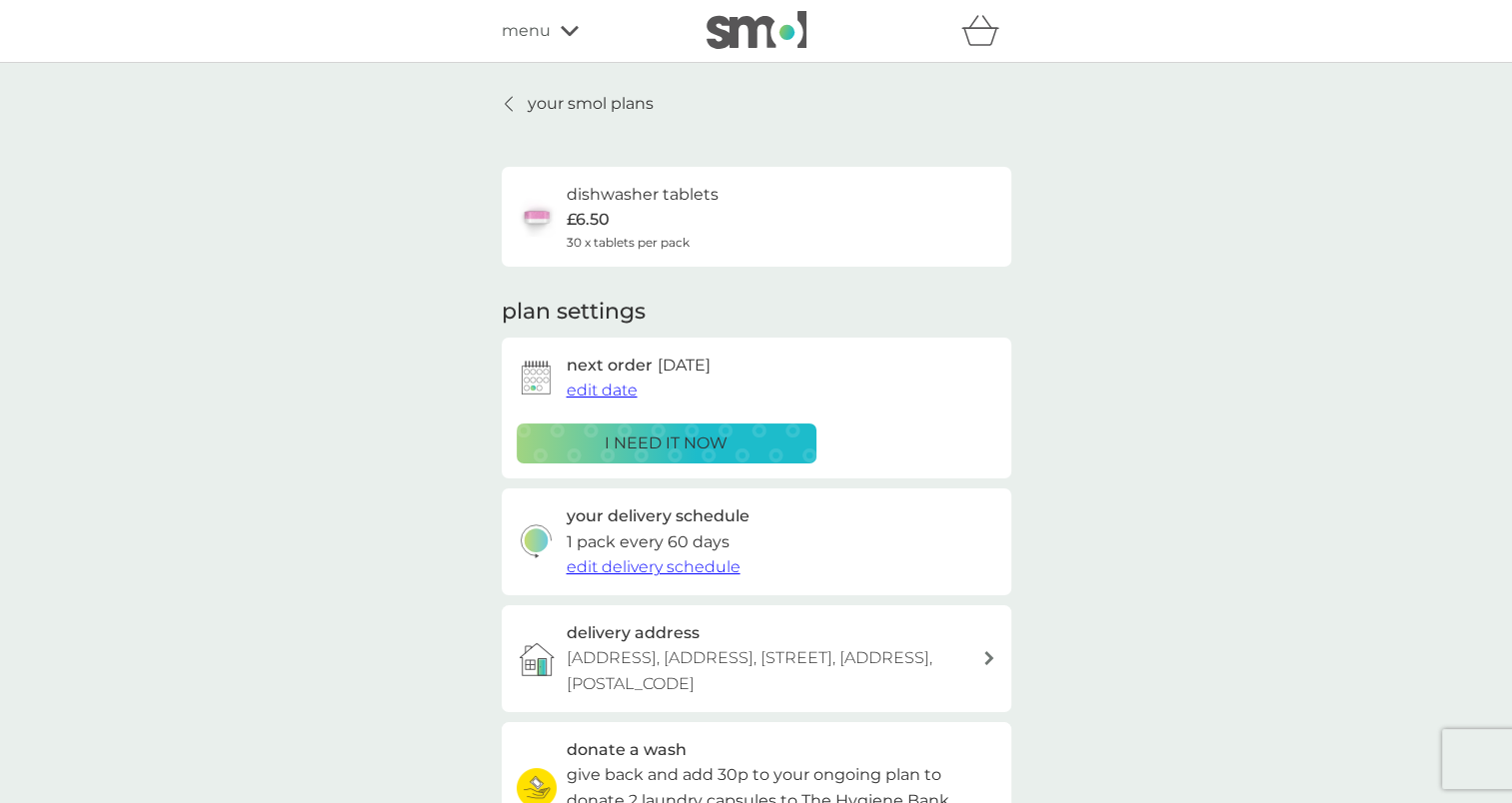 click on "edit date" at bounding box center [602, 390] 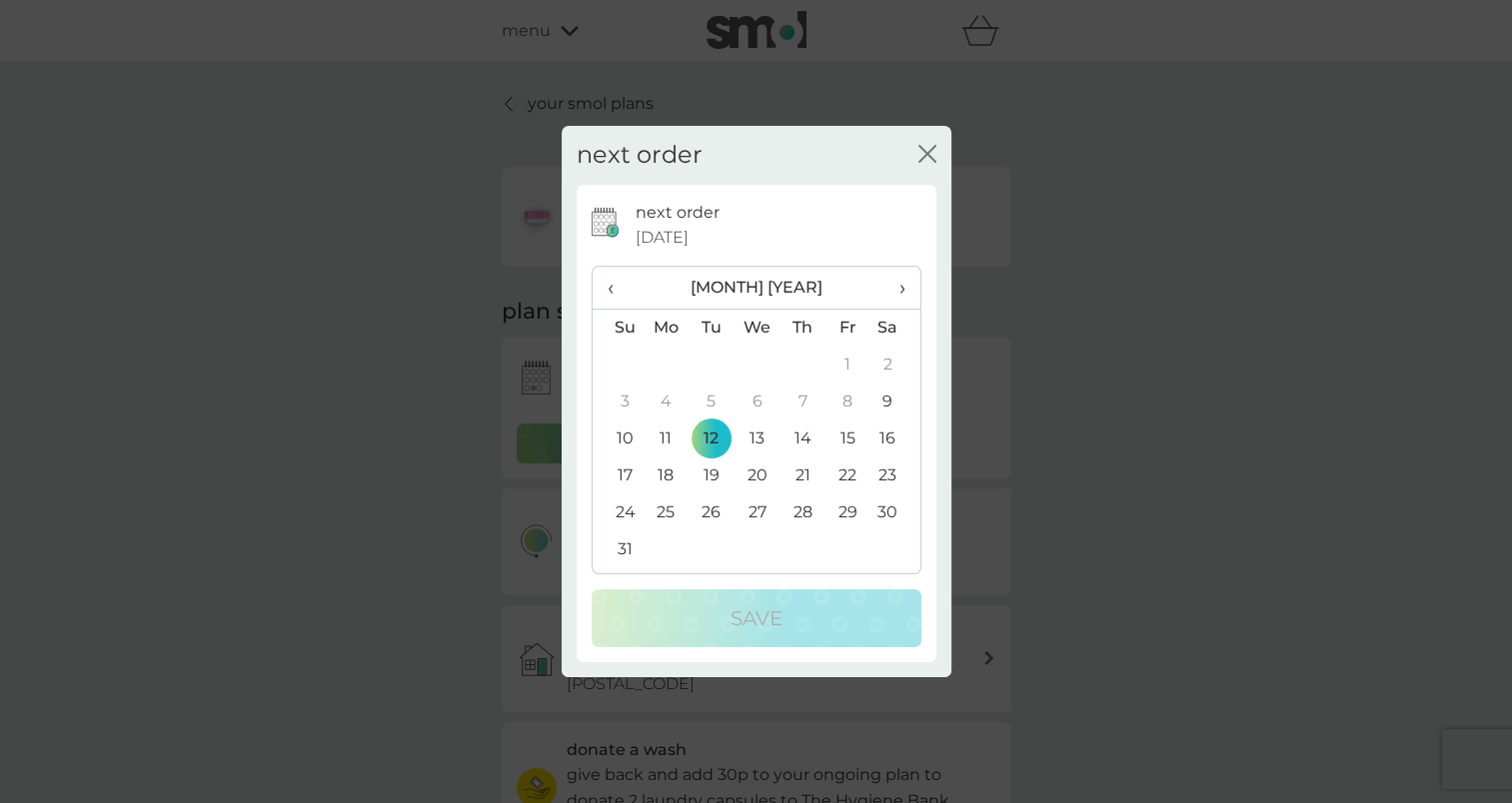 click on "›" at bounding box center [894, 288] 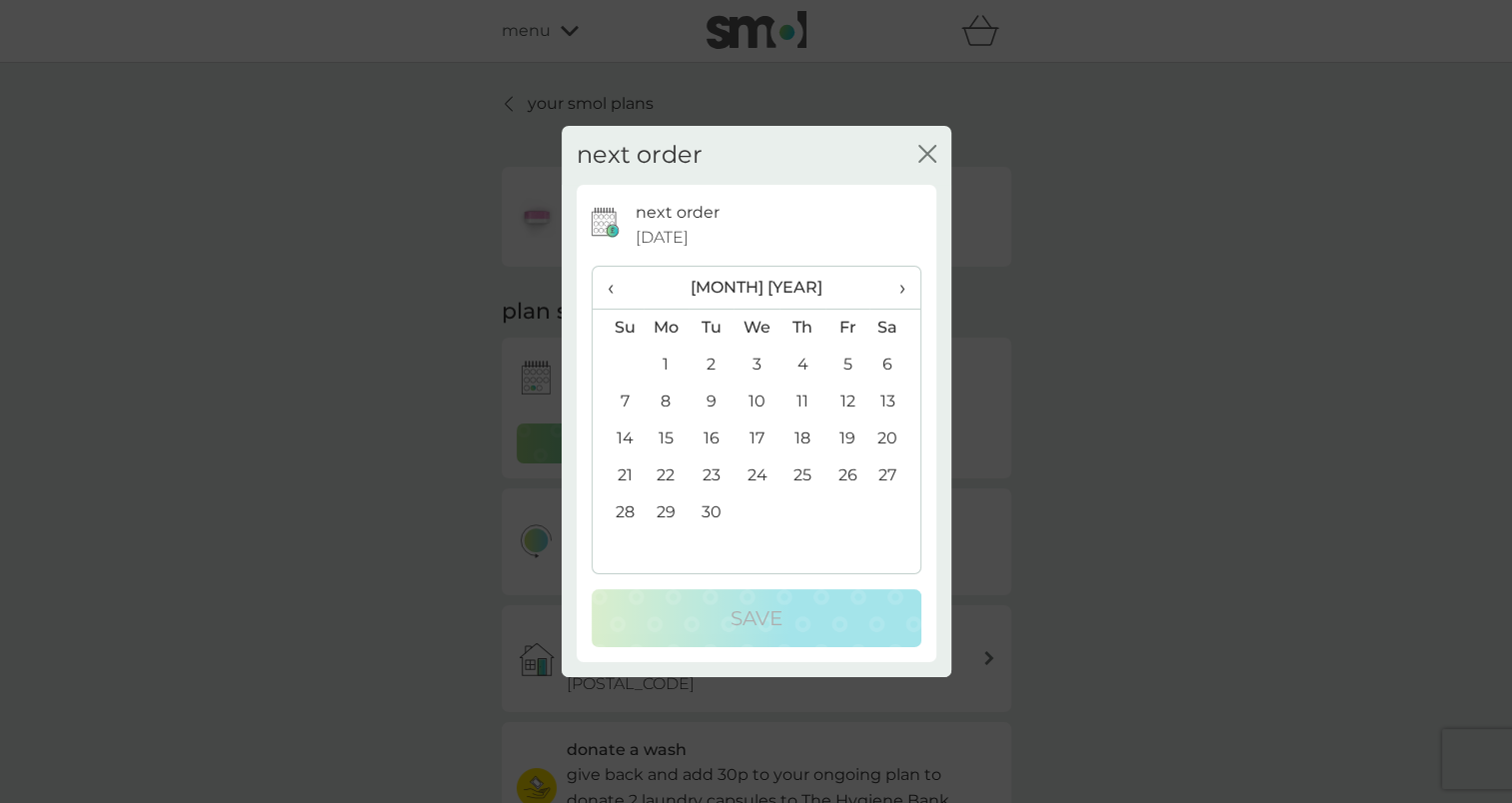 click on "21" at bounding box center [618, 475] 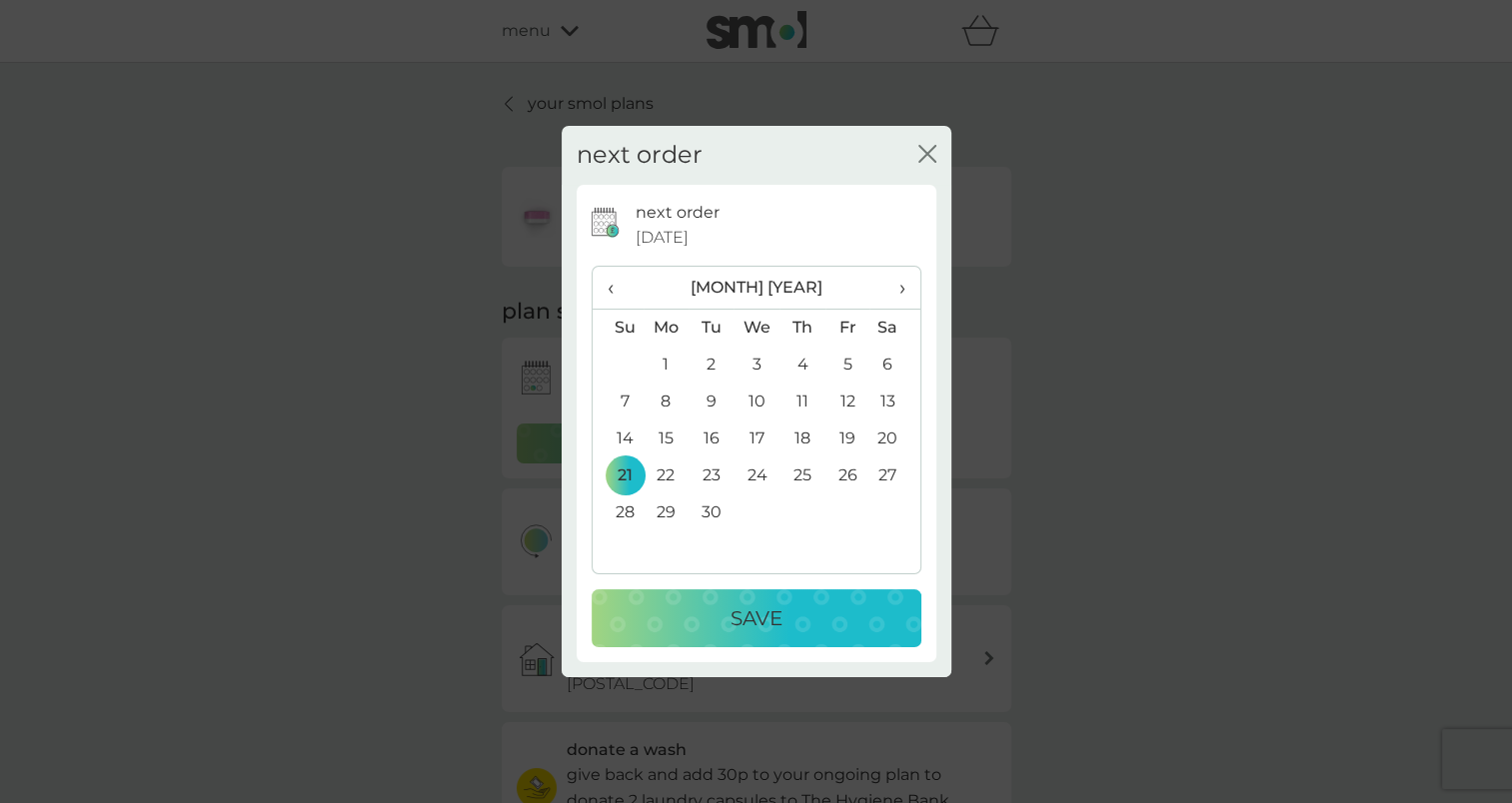 click on "Save" at bounding box center (756, 618) 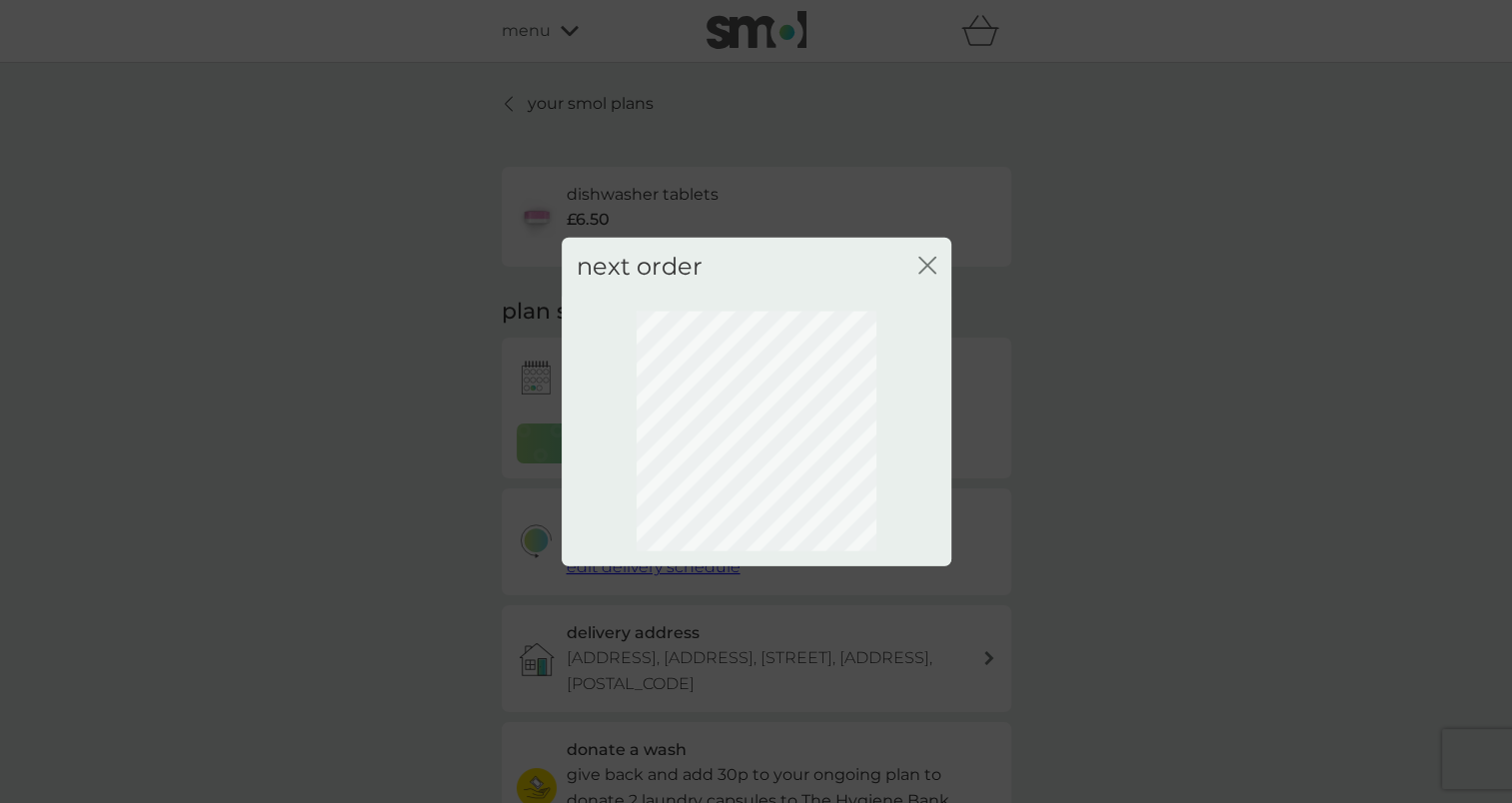 click on "close" 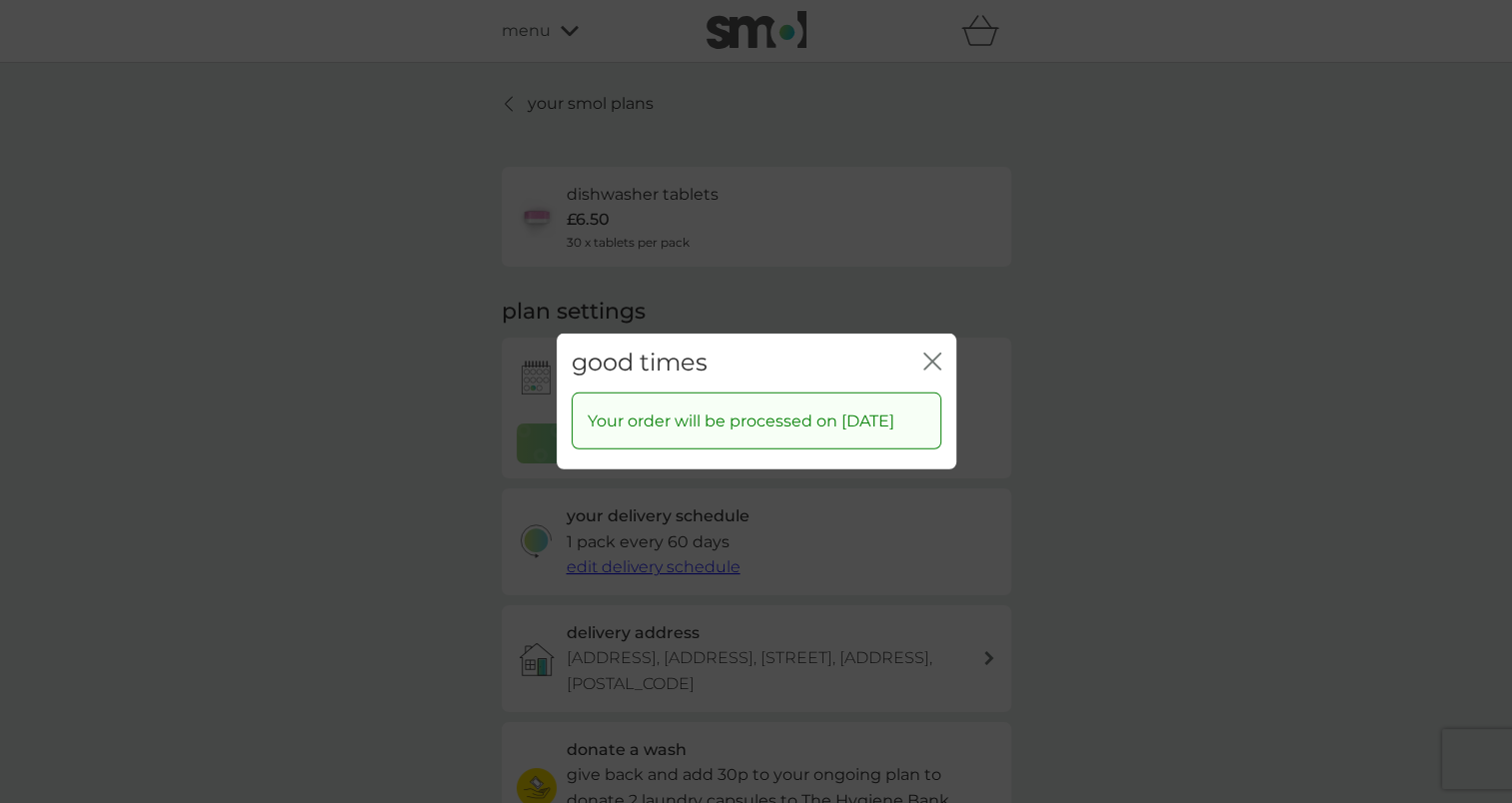 click on "good times close Your order will be processed on [DATE]" at bounding box center [756, 402] 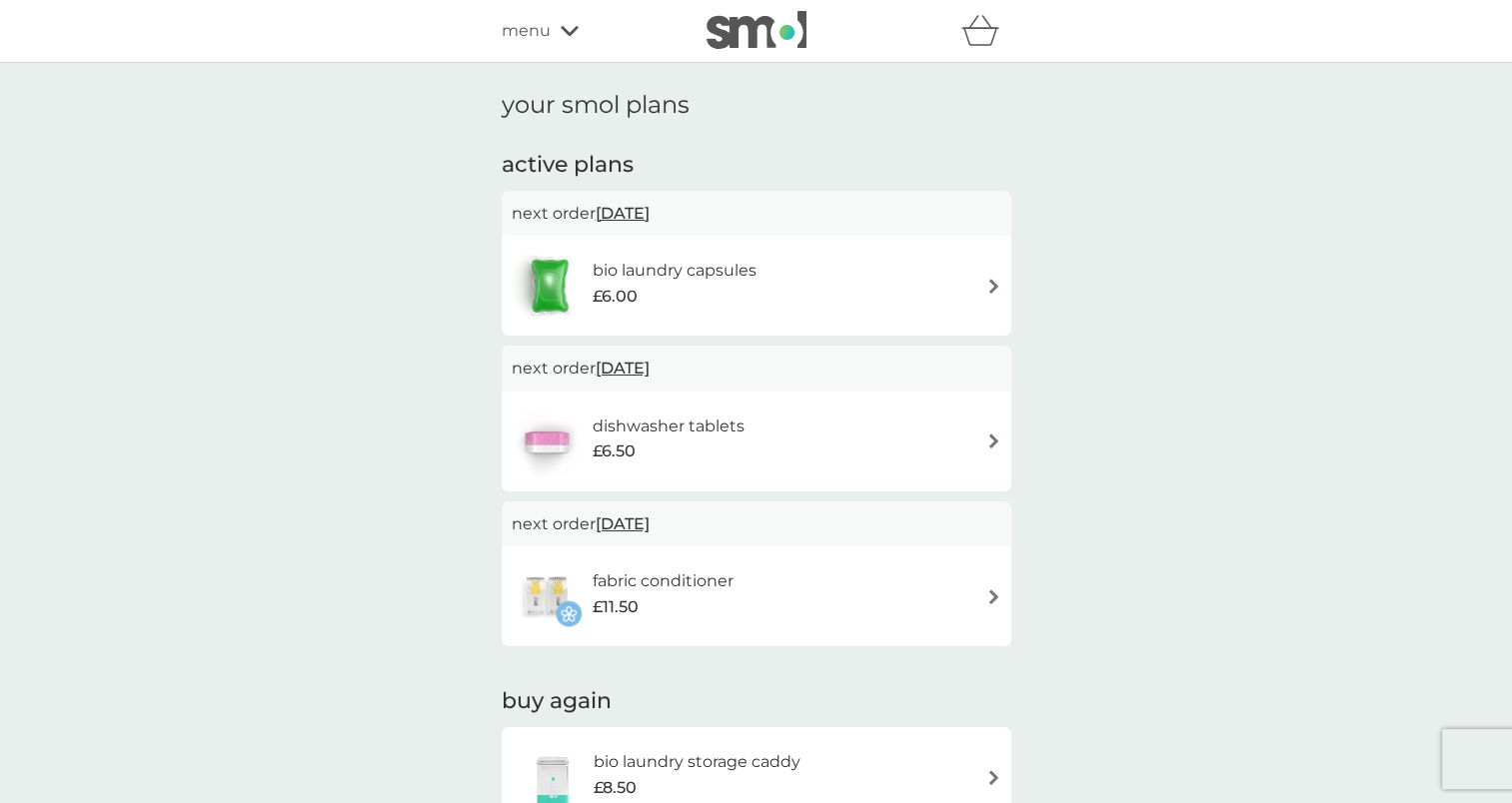 click at bounding box center [993, 286] 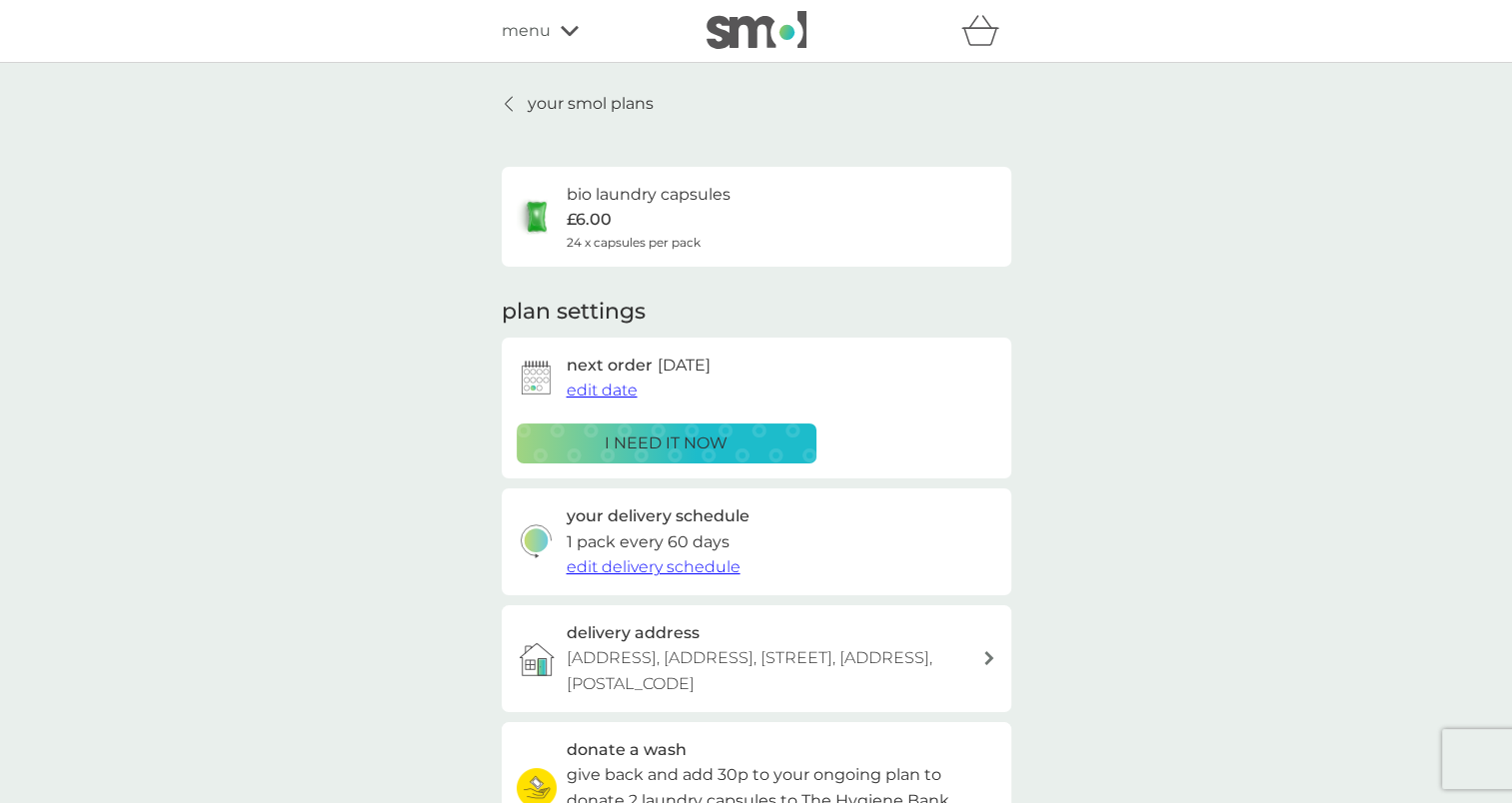 click on "edit date" at bounding box center [602, 390] 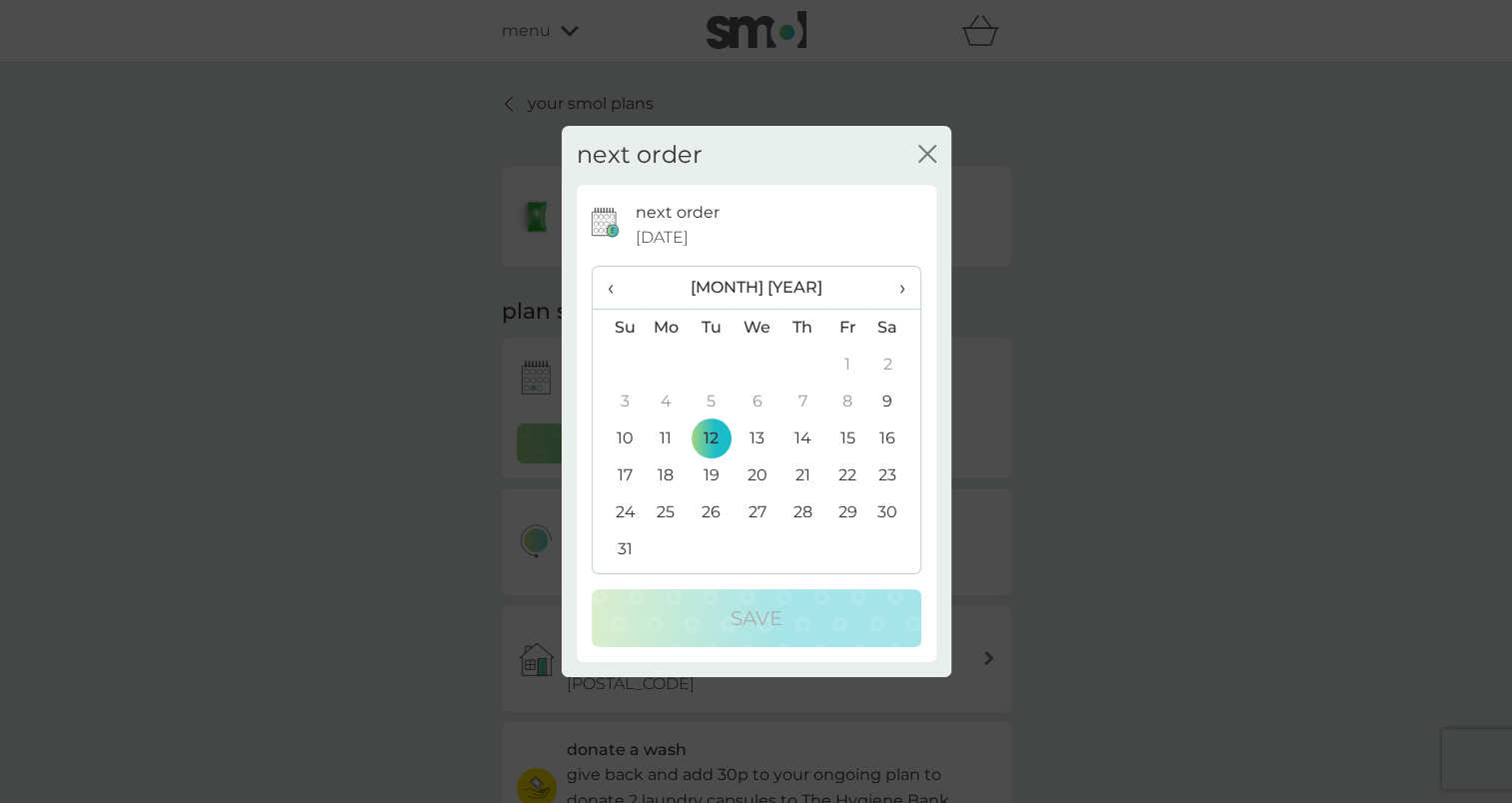 click on "›" at bounding box center (894, 288) 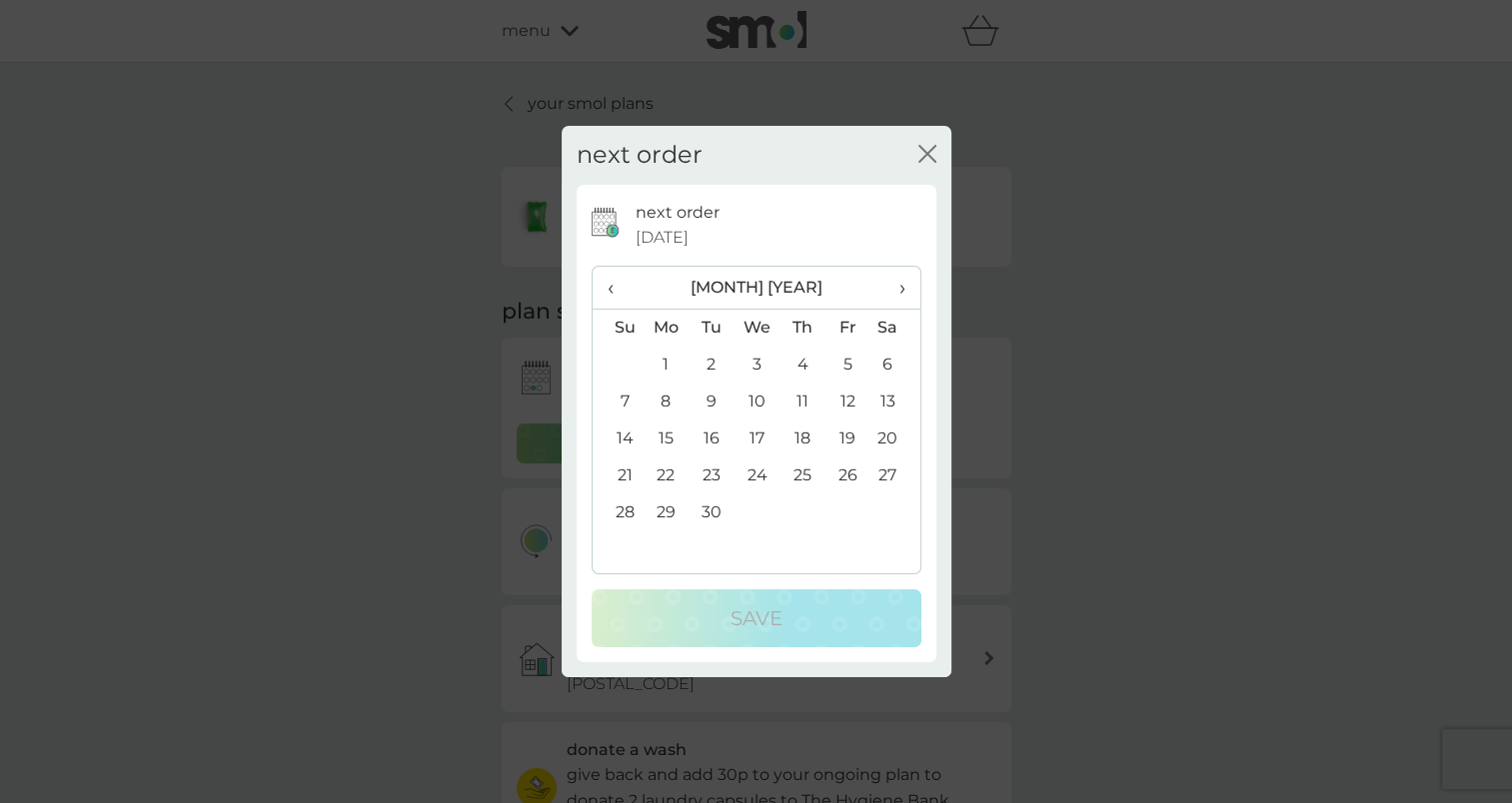 click on "21" at bounding box center [618, 475] 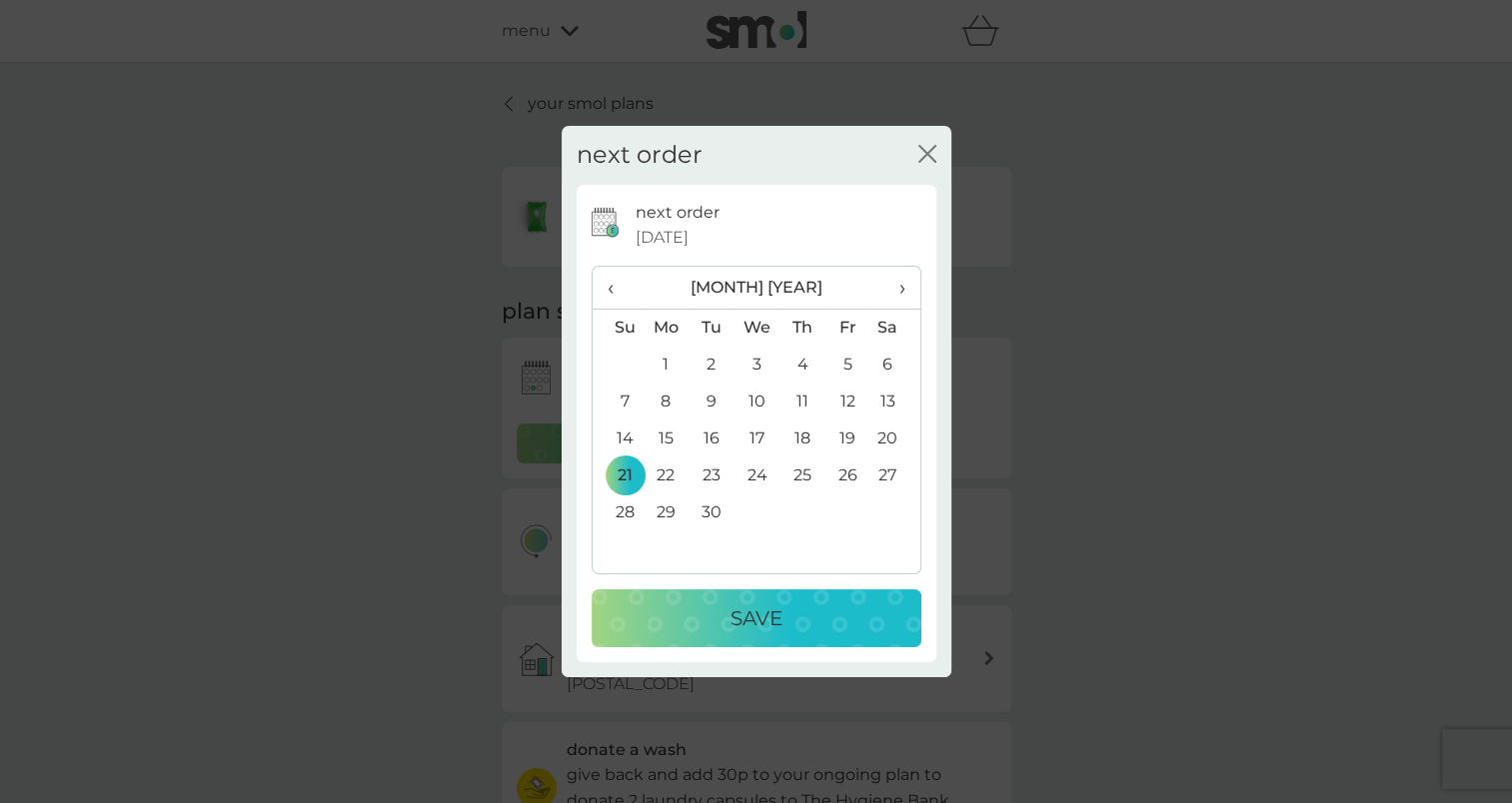 click on "Save" at bounding box center (756, 618) 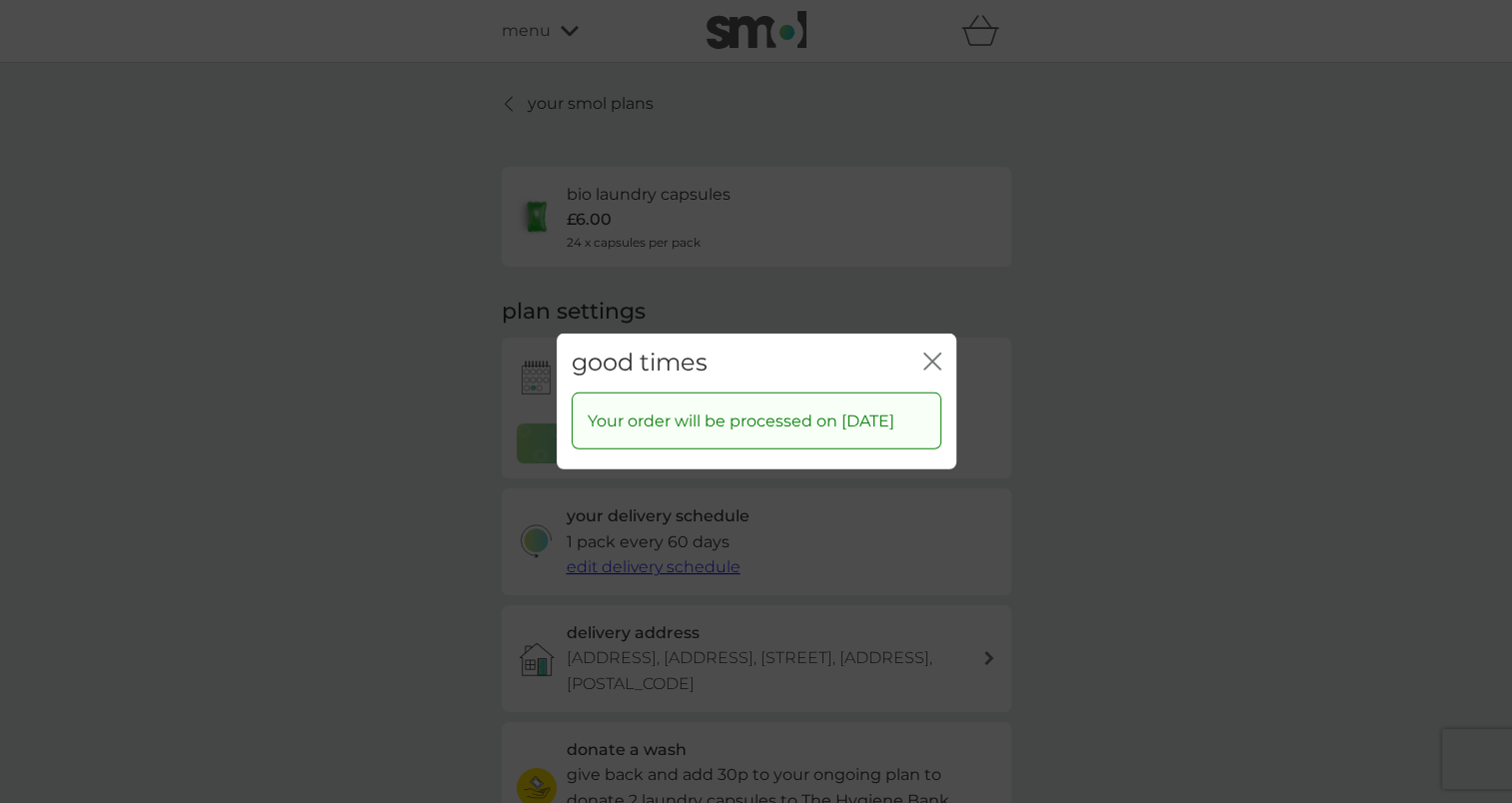 click on "close" 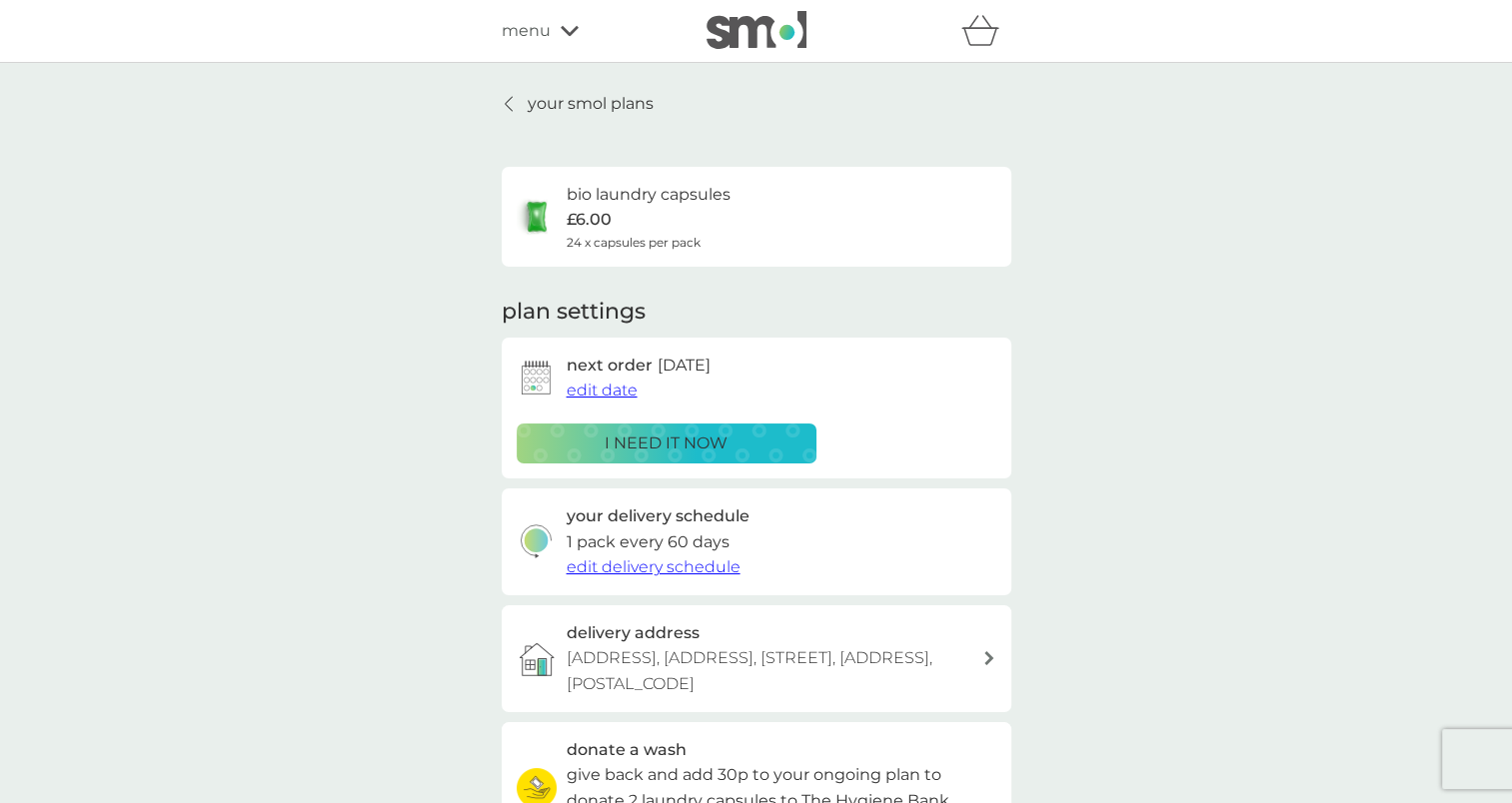 click on "your smol plans bio laundry capsules £6.00 24 x capsules per pack plan settings next order [DATE] edit date i need it now your delivery schedule 1 pack every 60 days edit delivery schedule delivery address [ADDRESS], [ADDRESS], [STREET], [ADDRESS], [POSTAL_CODE] donate a wash give back and add 30p to your ongoing plan to donate 2 laundry capsules to The Hygiene Bank charity. ADD TO PLAN Pause plan cancel plan" at bounding box center (756, 565) 